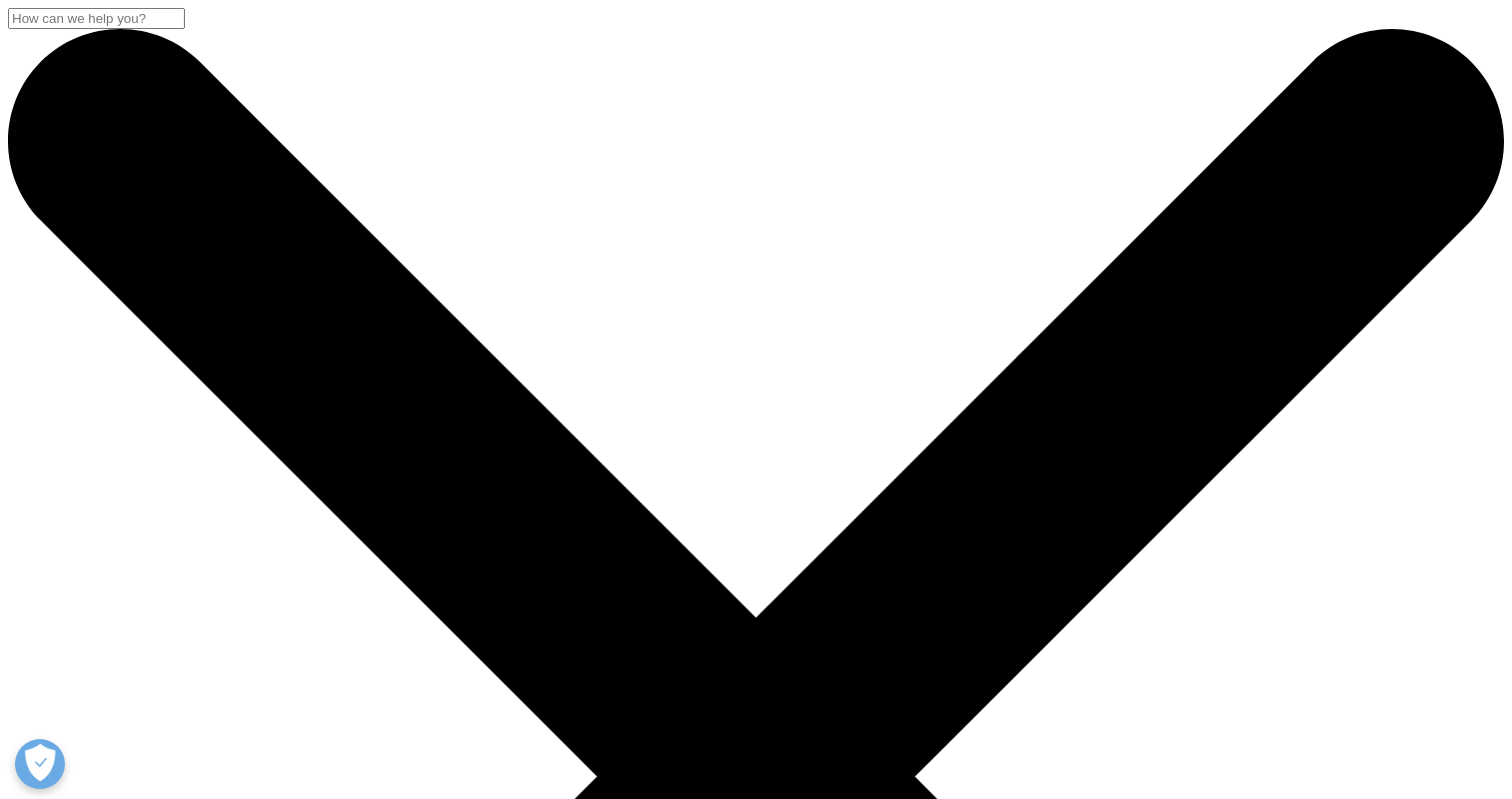 scroll, scrollTop: 100, scrollLeft: 0, axis: vertical 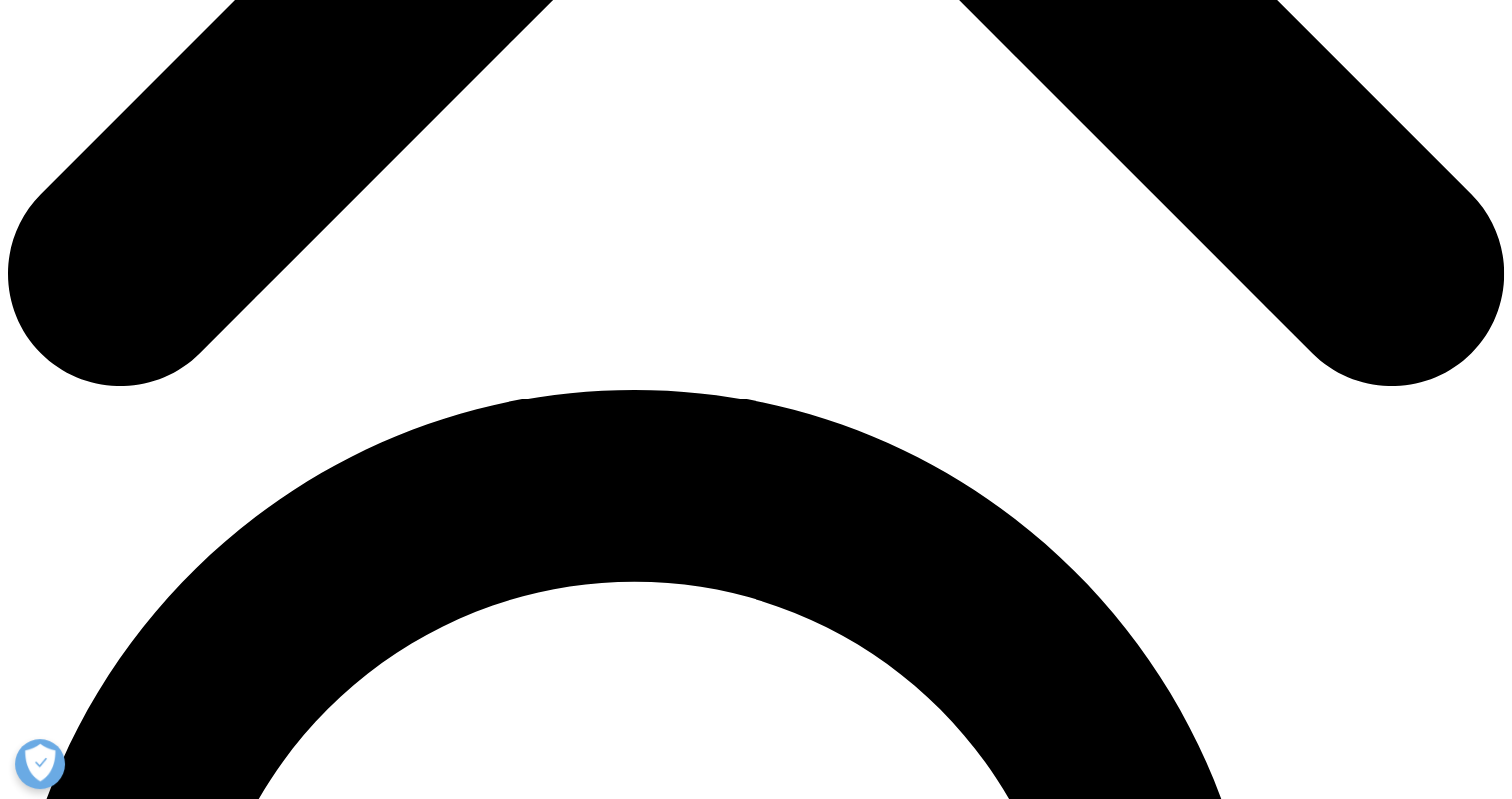 drag, startPoint x: 863, startPoint y: 138, endPoint x: 1057, endPoint y: 475, distance: 388.85087 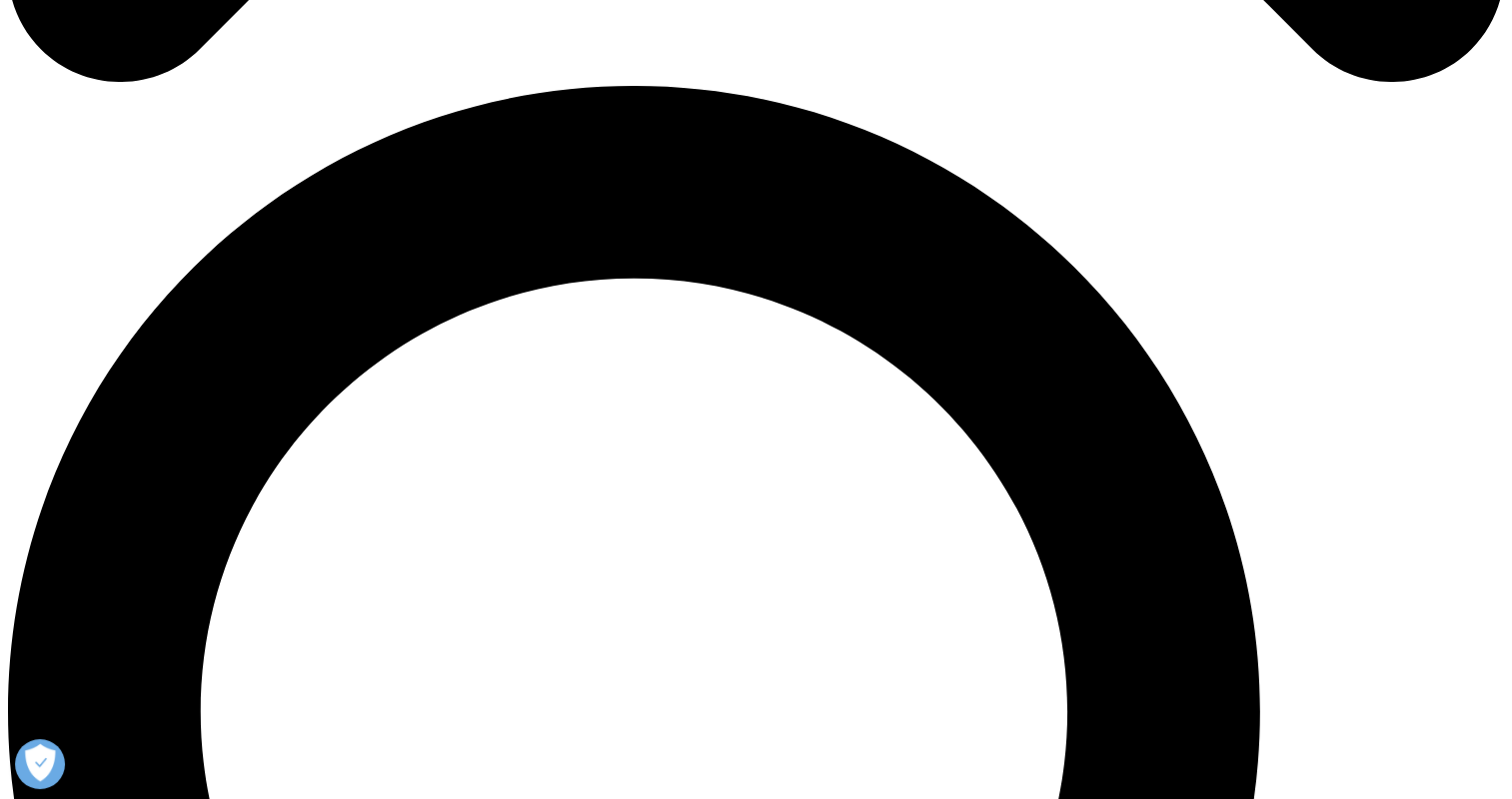 scroll, scrollTop: 1438, scrollLeft: 0, axis: vertical 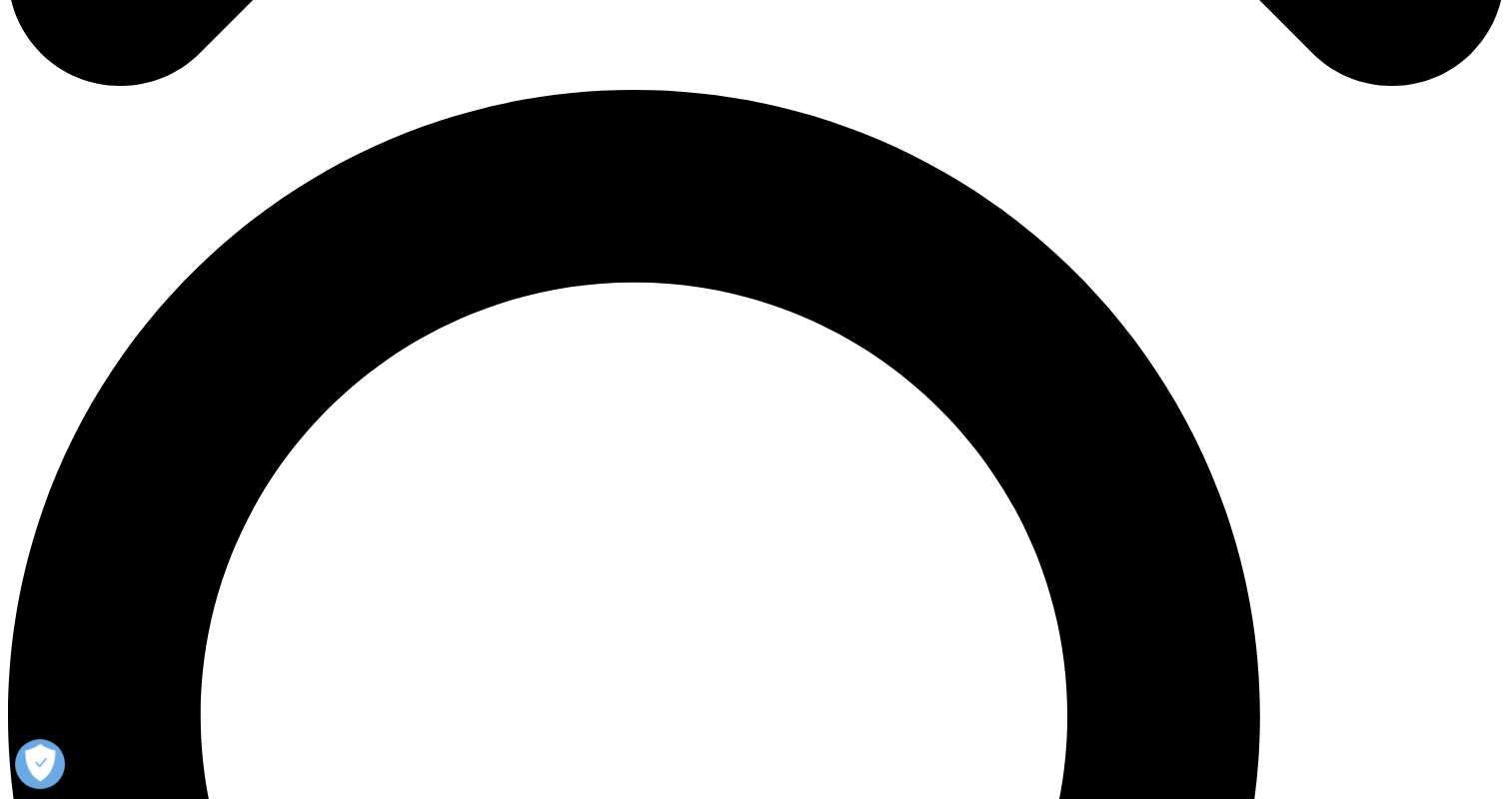 drag, startPoint x: 373, startPoint y: 291, endPoint x: 1163, endPoint y: 469, distance: 809.8049 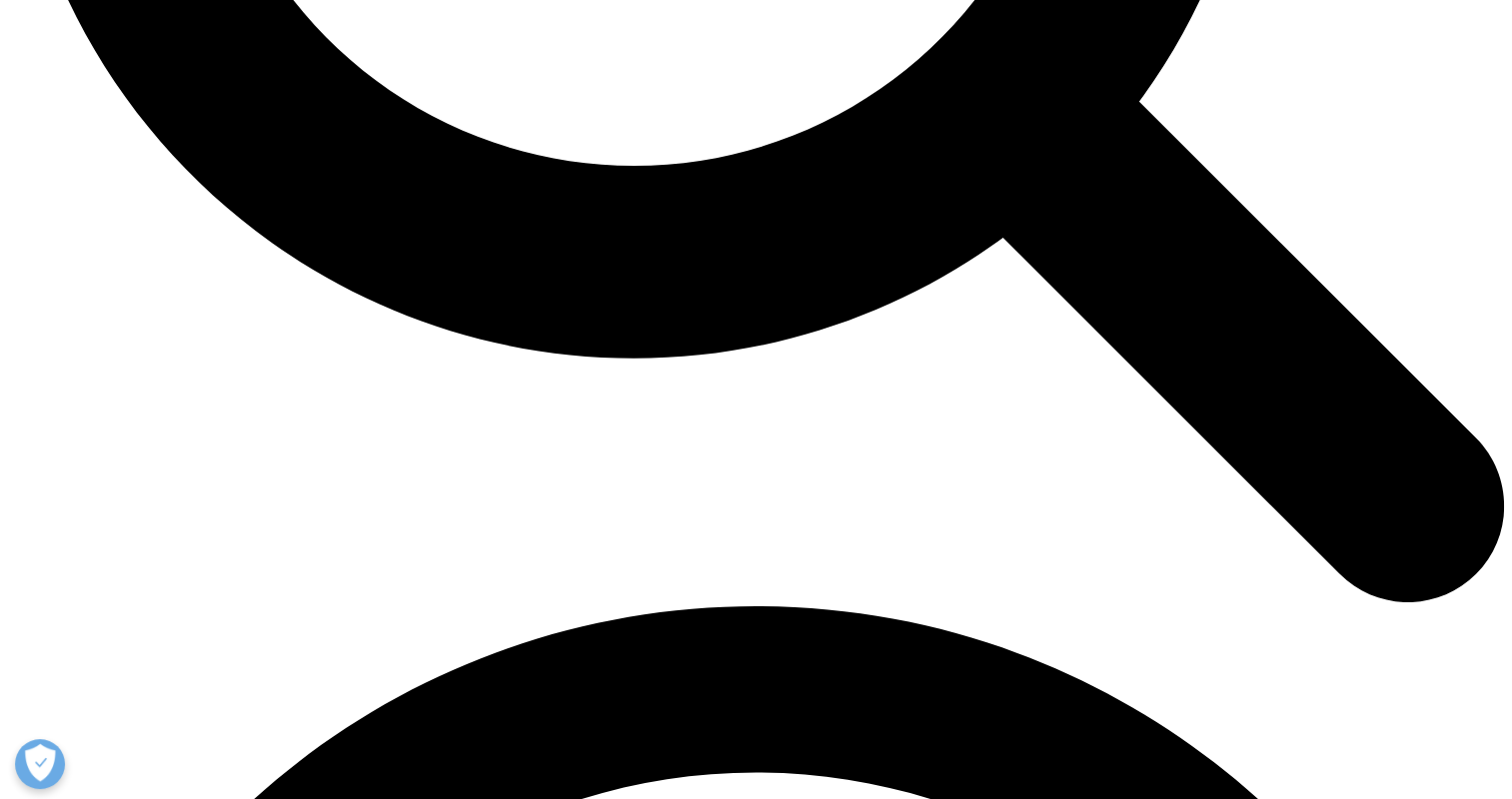 scroll, scrollTop: 2537, scrollLeft: 0, axis: vertical 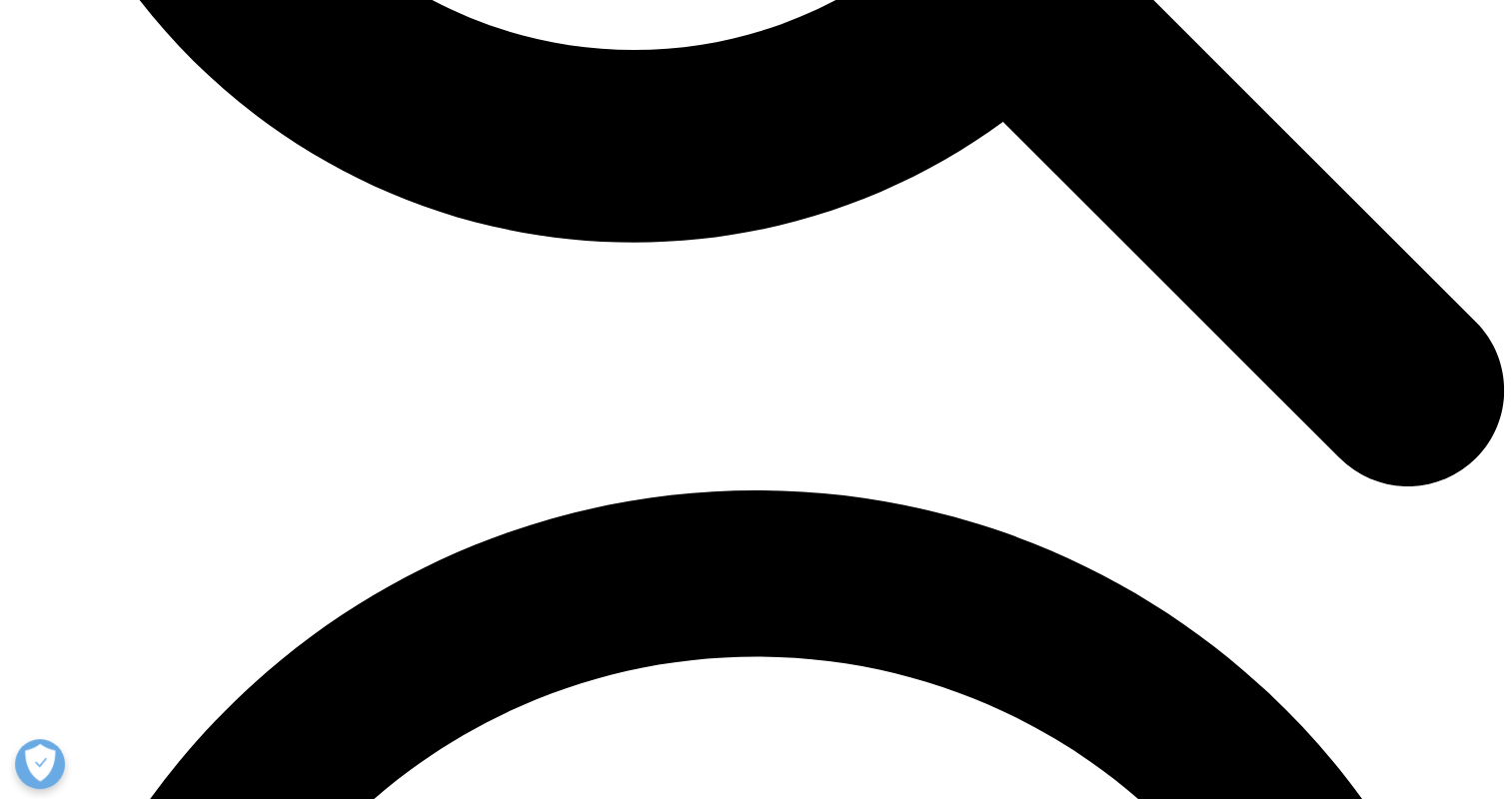 drag, startPoint x: 168, startPoint y: 189, endPoint x: 533, endPoint y: 705, distance: 632.04509 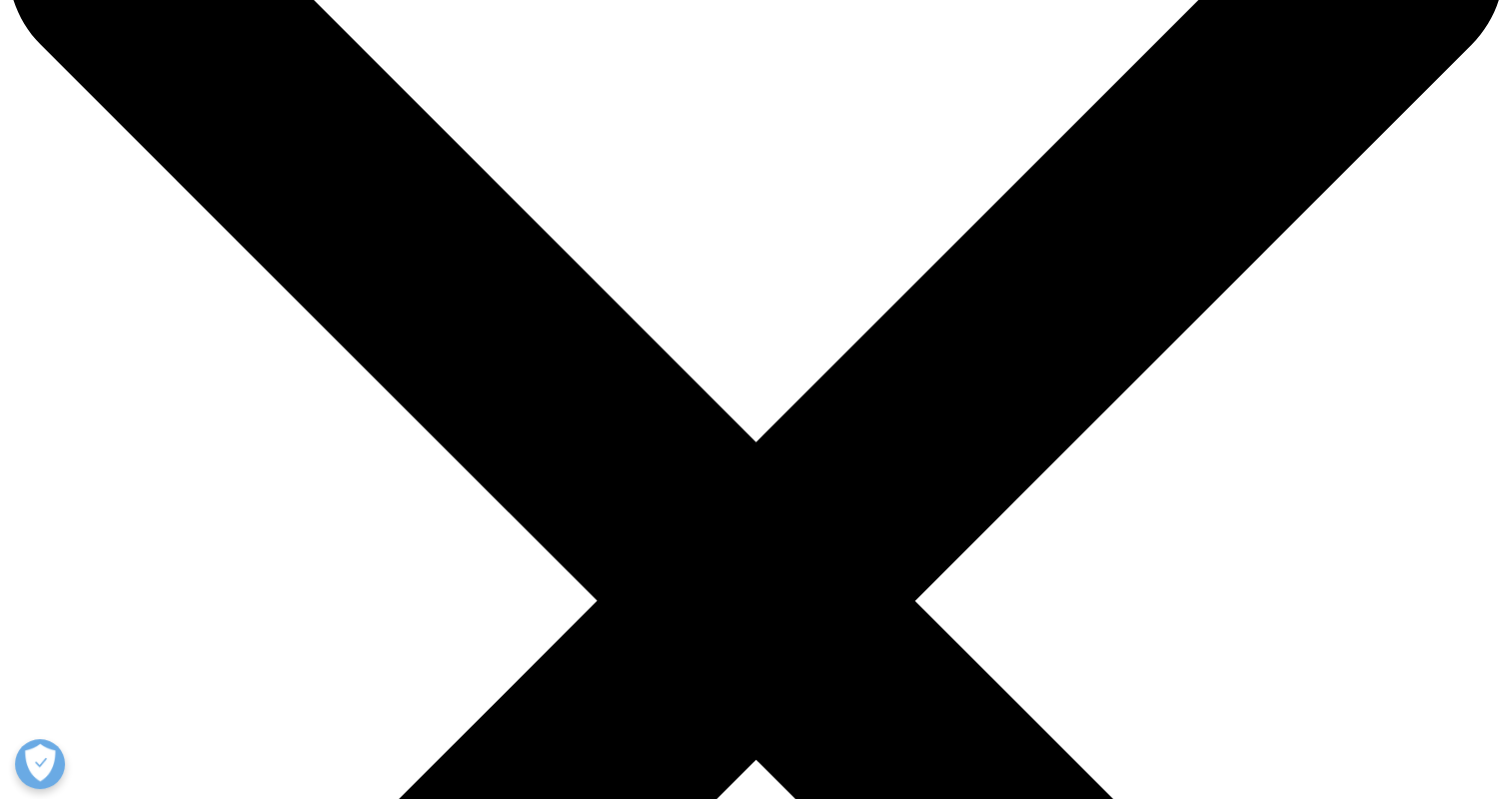 scroll, scrollTop: 40, scrollLeft: 0, axis: vertical 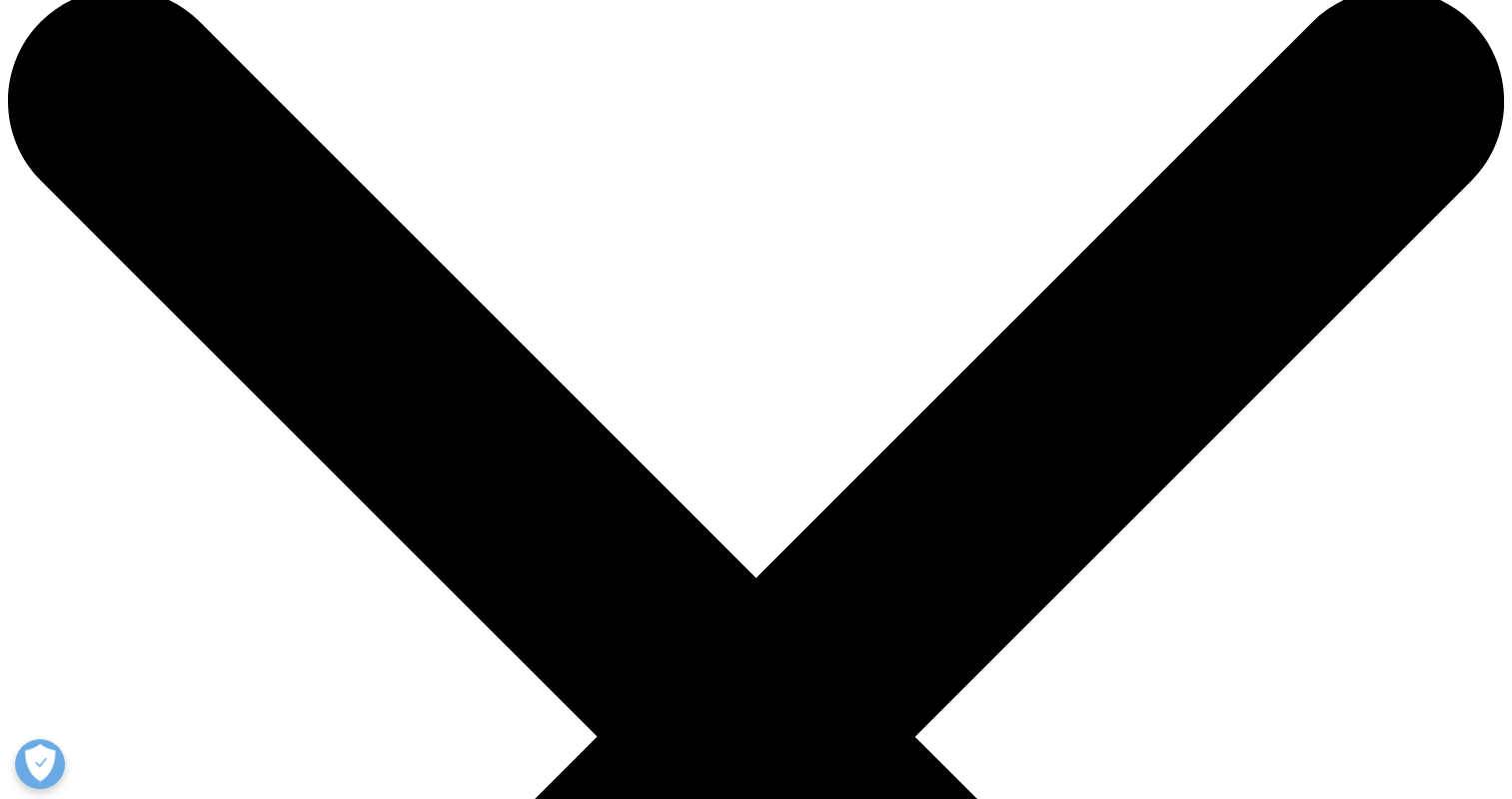 drag, startPoint x: 338, startPoint y: 539, endPoint x: 154, endPoint y: 238, distance: 352.78464 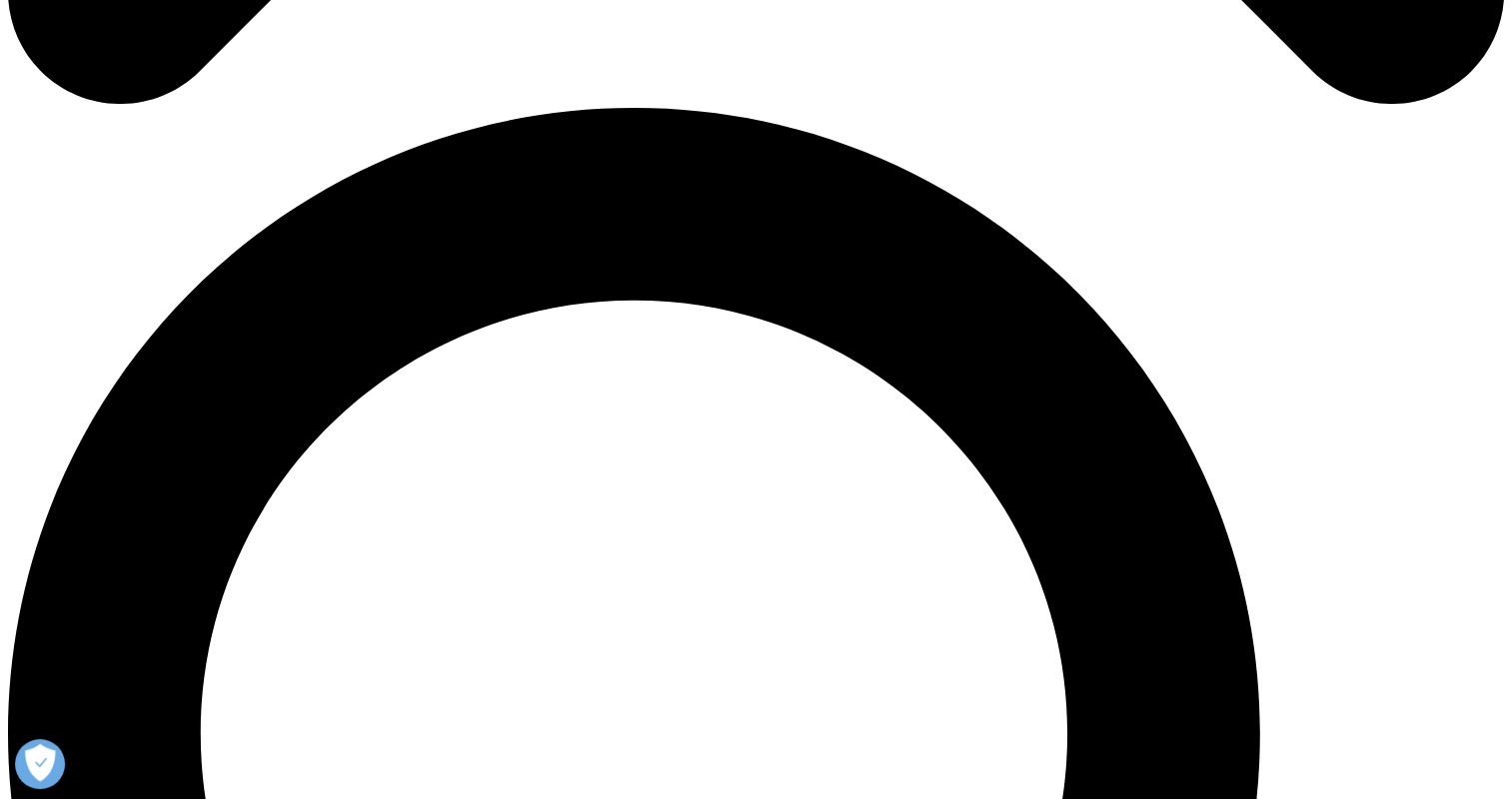 scroll, scrollTop: 1438, scrollLeft: 0, axis: vertical 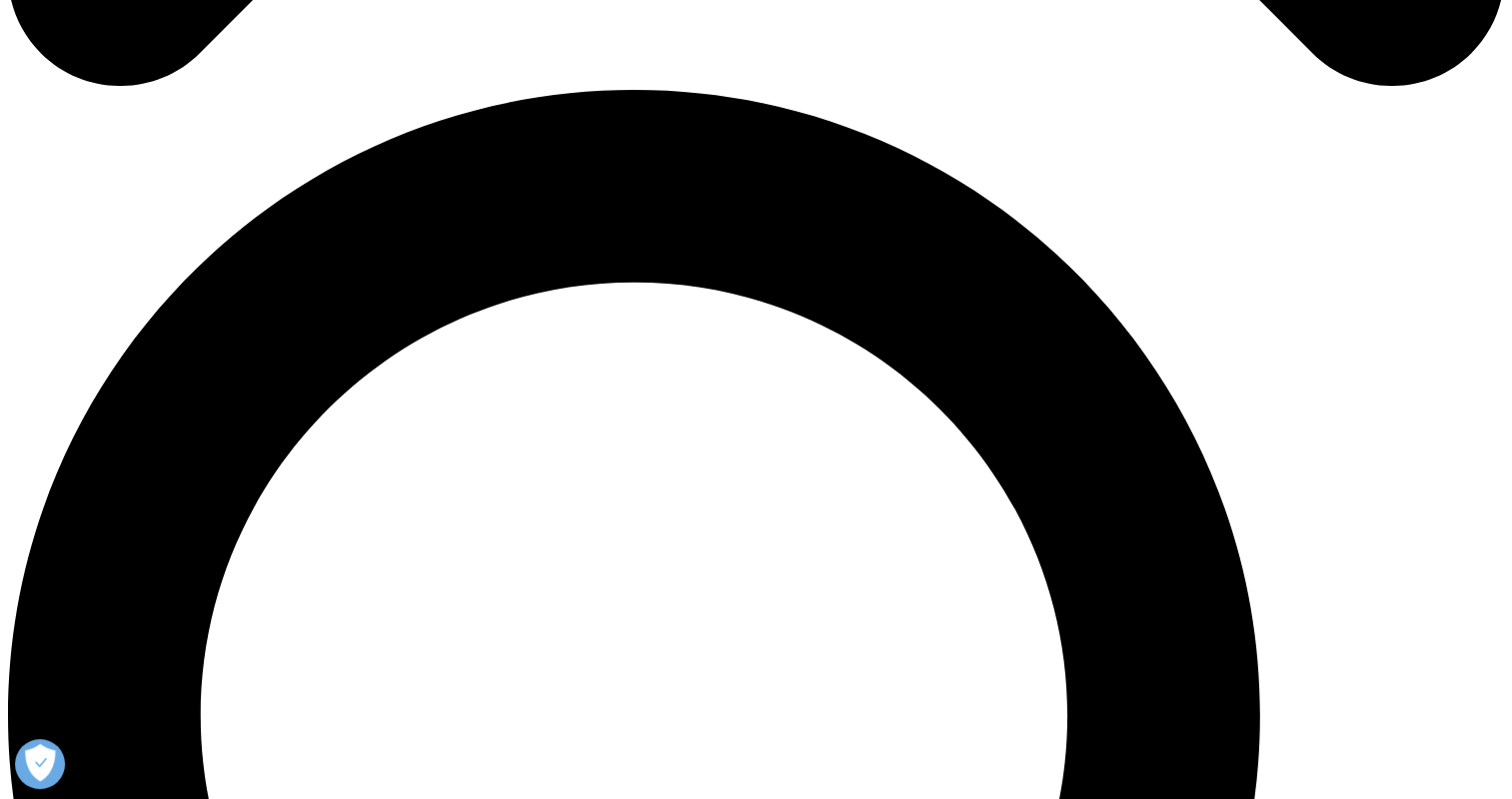 drag, startPoint x: 1163, startPoint y: 471, endPoint x: 360, endPoint y: 297, distance: 821.636 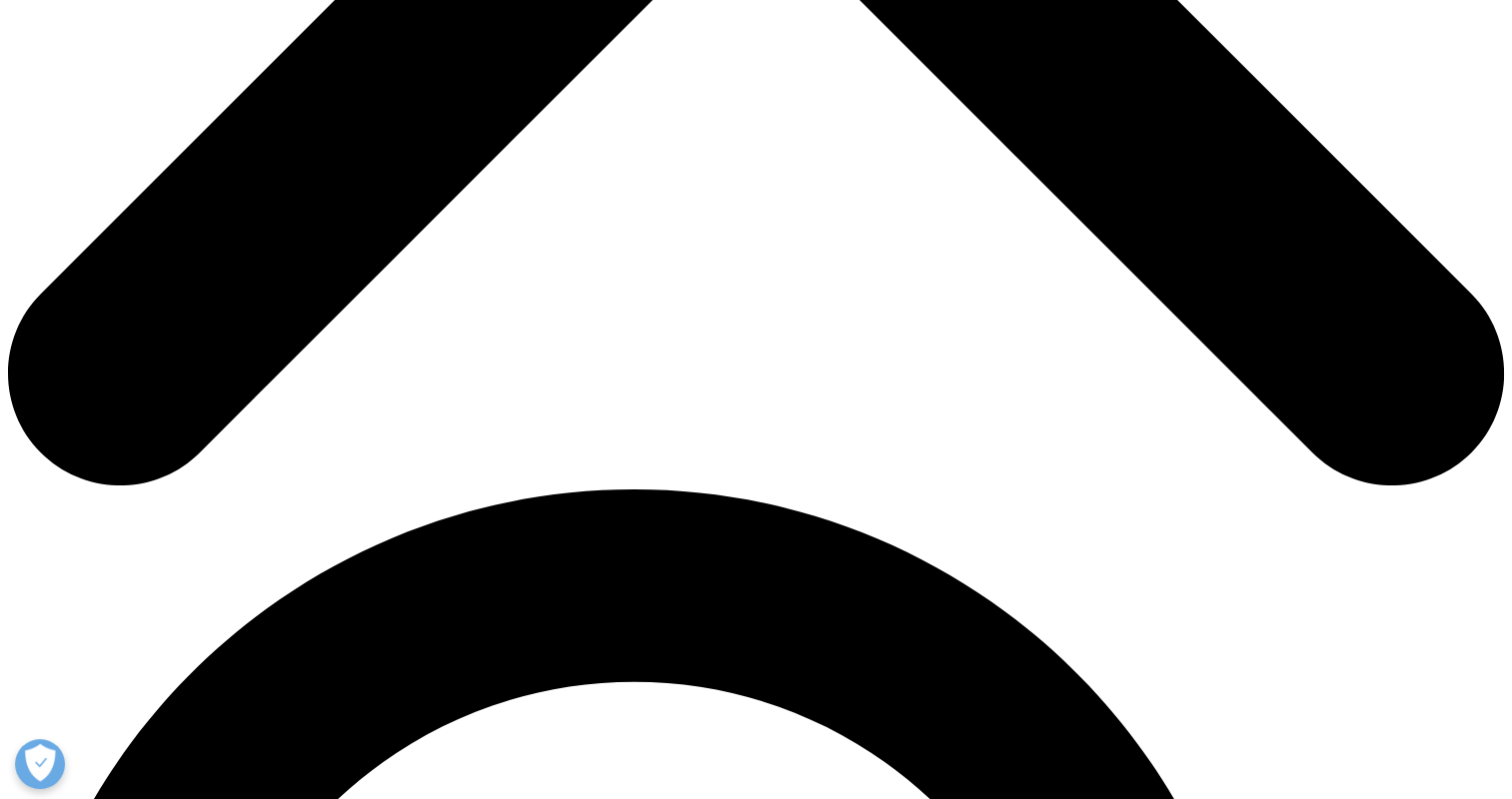 click on "How can you apply external comparators?" at bounding box center (756, 22956) 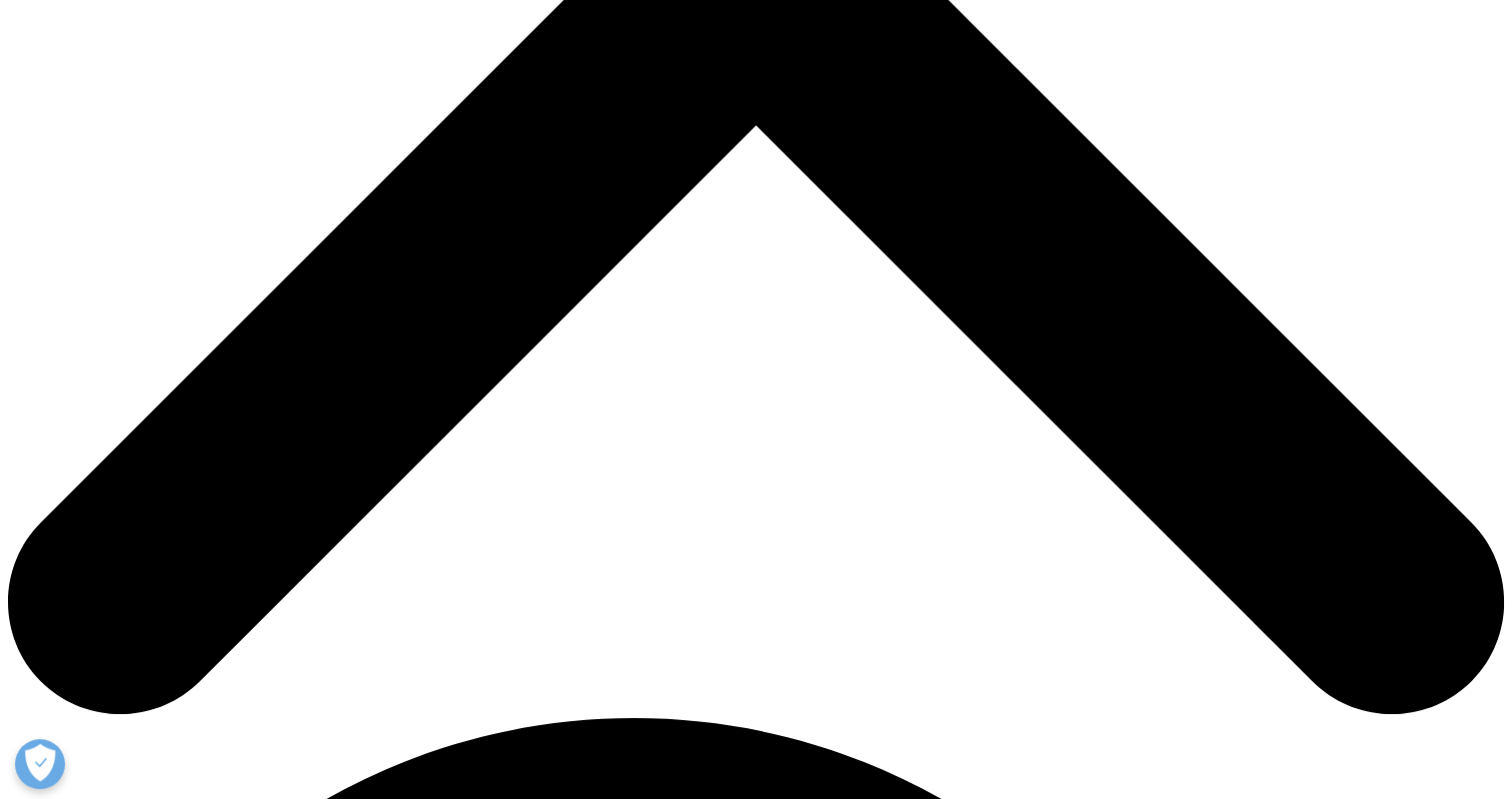 scroll, scrollTop: 739, scrollLeft: 0, axis: vertical 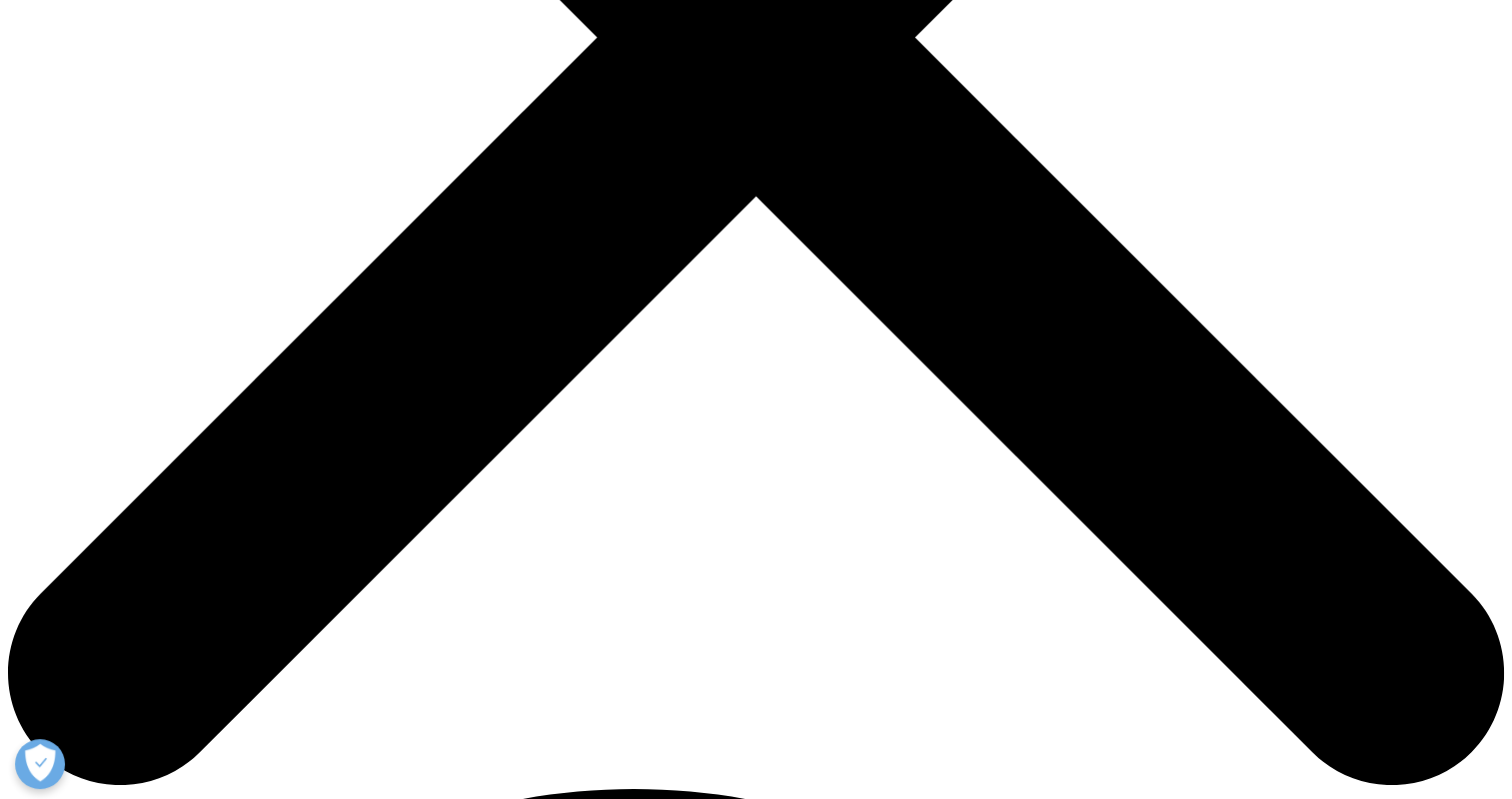 drag, startPoint x: 1183, startPoint y: 447, endPoint x: 858, endPoint y: 362, distance: 335.93154 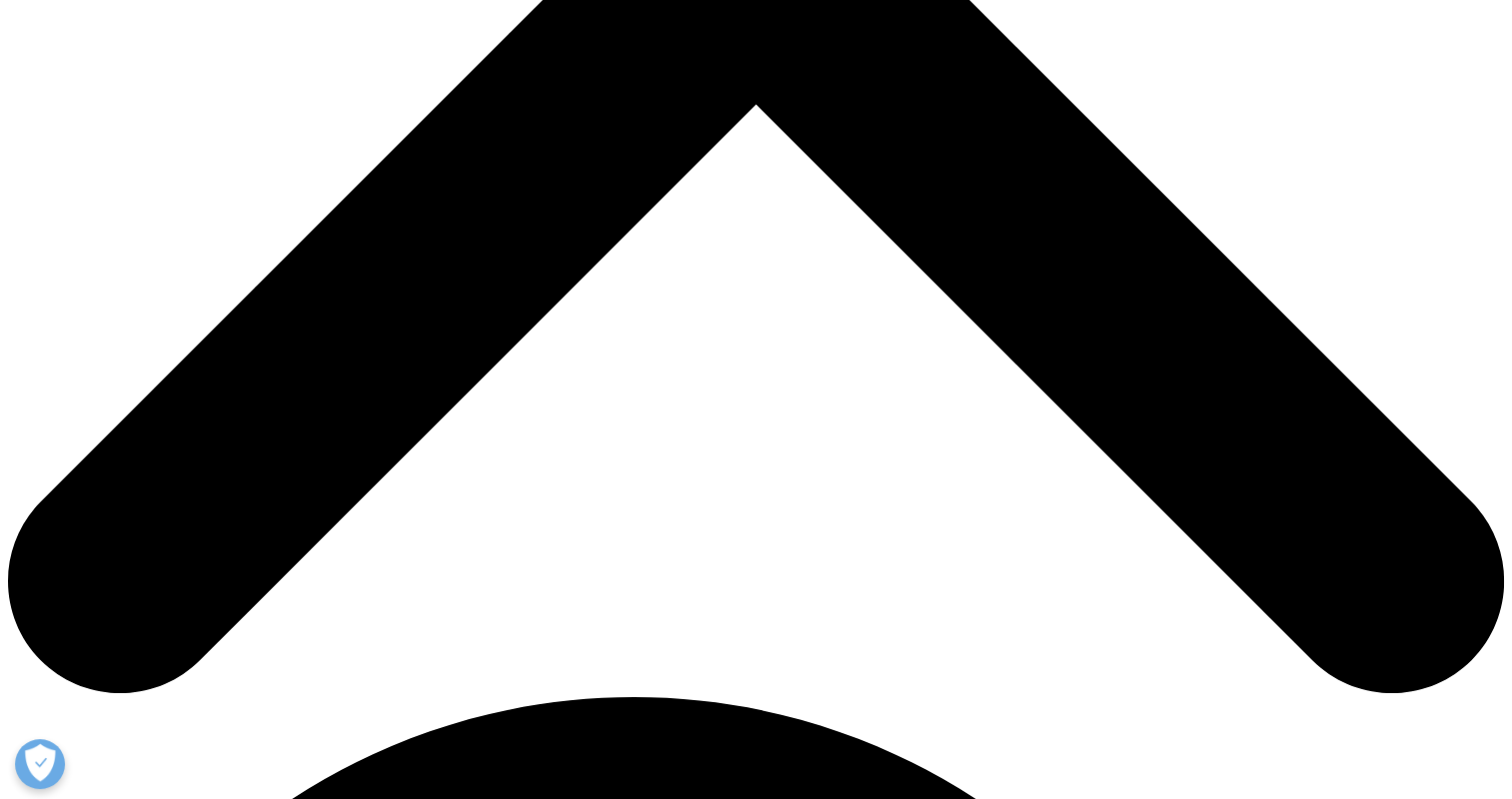 scroll, scrollTop: 939, scrollLeft: 0, axis: vertical 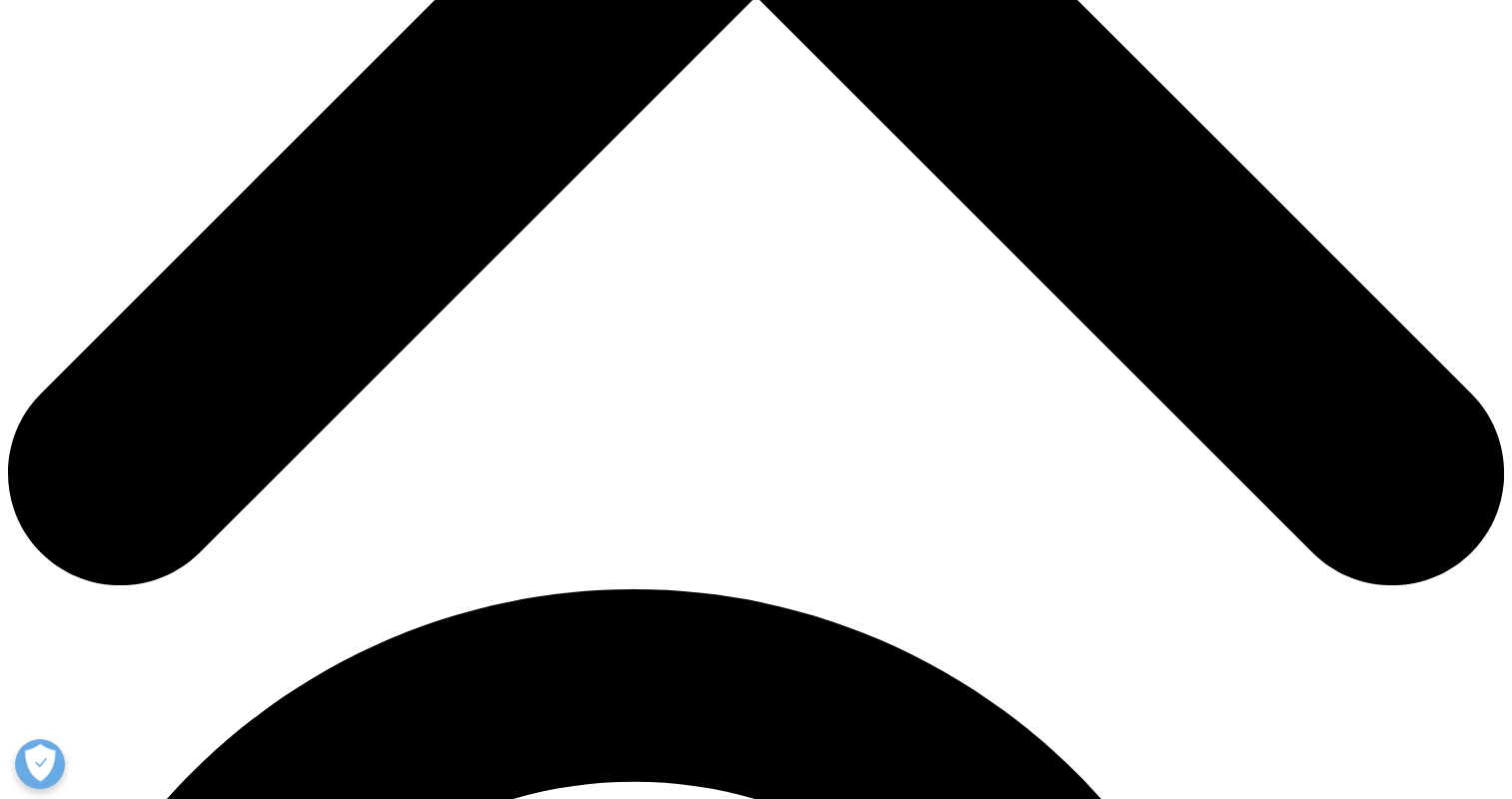 drag, startPoint x: 1159, startPoint y: 375, endPoint x: 863, endPoint y: 250, distance: 321.31138 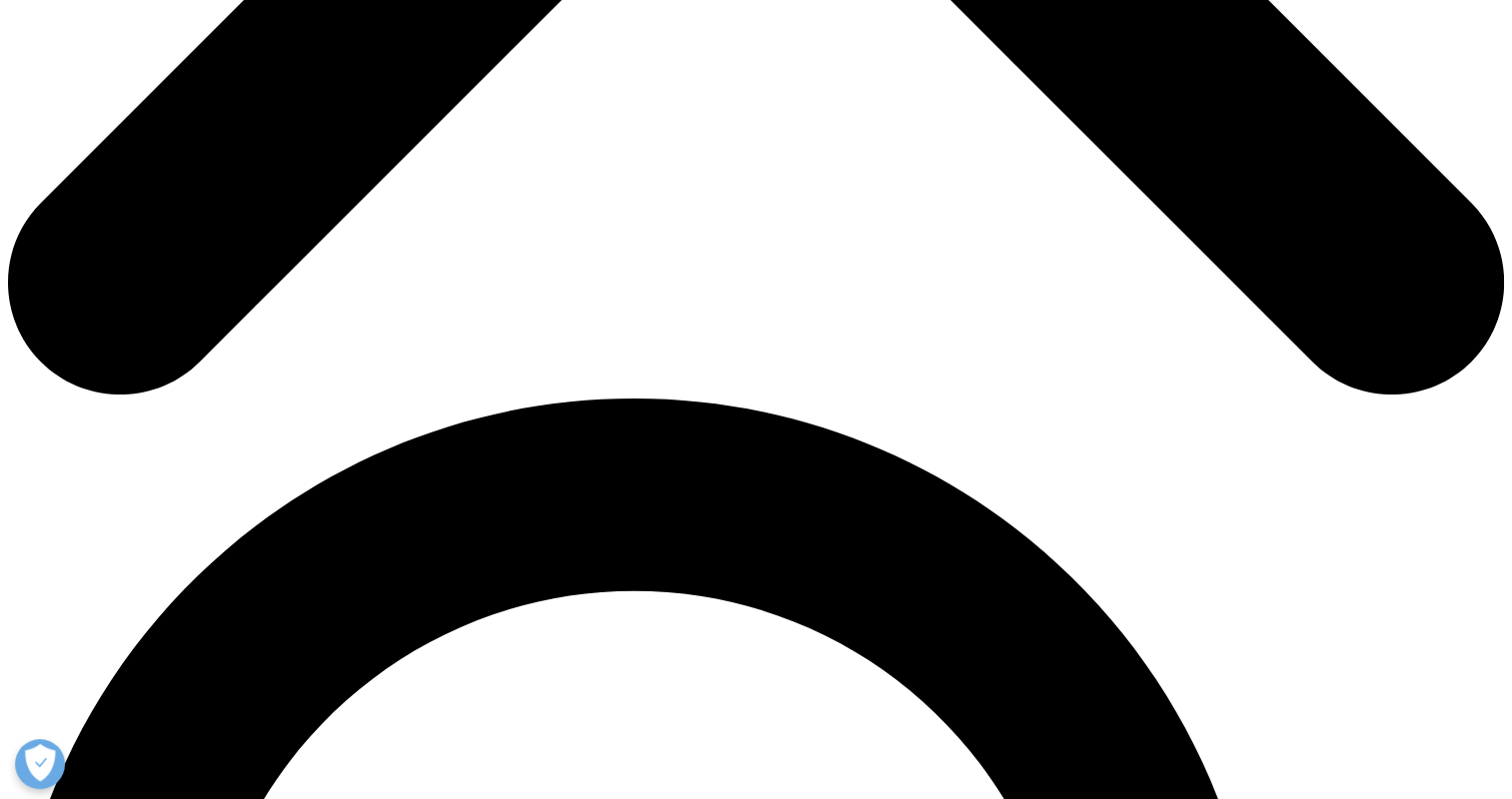 scroll, scrollTop: 1139, scrollLeft: 0, axis: vertical 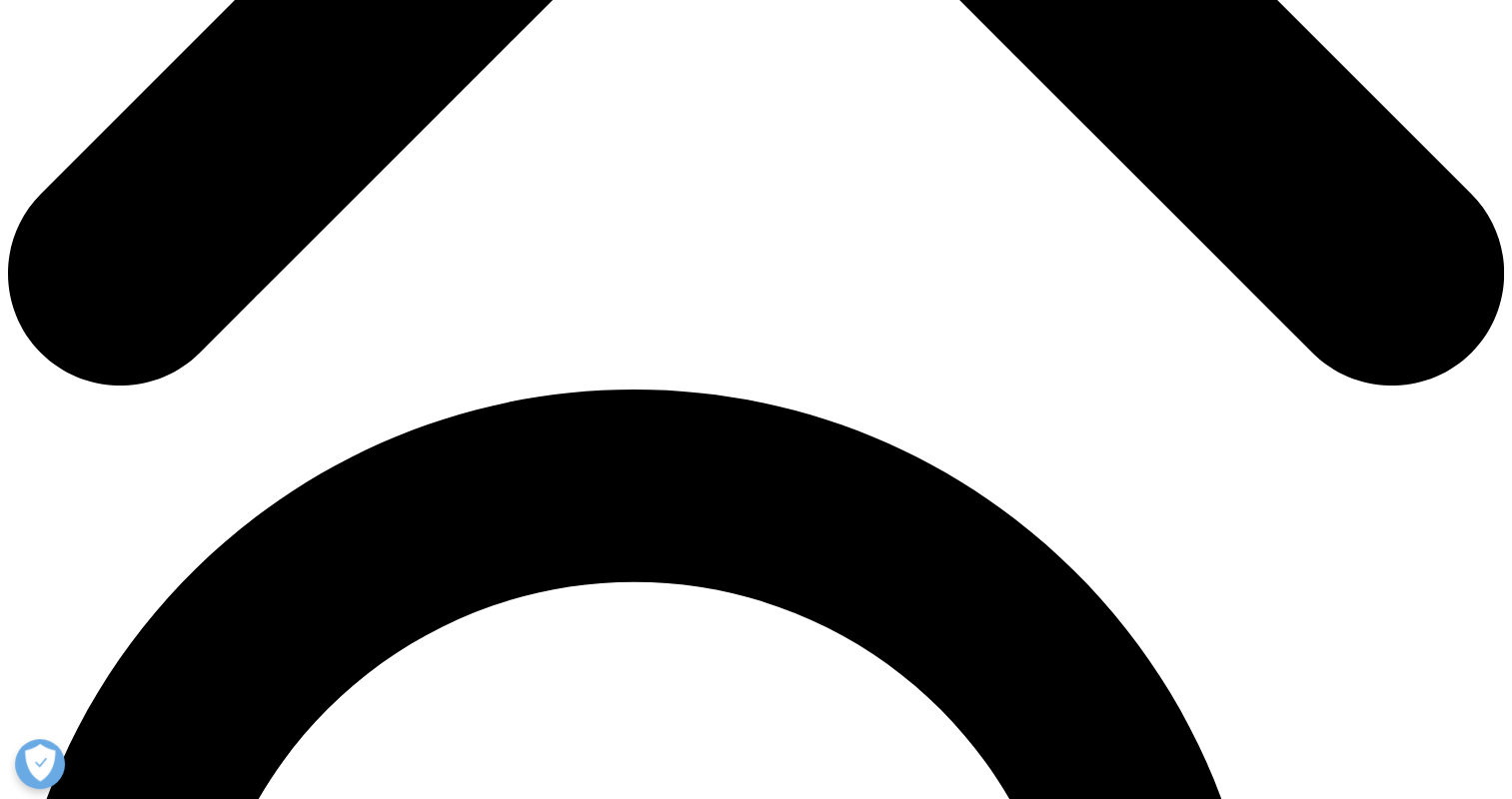 drag, startPoint x: 1035, startPoint y: 451, endPoint x: 835, endPoint y: 282, distance: 261.8416 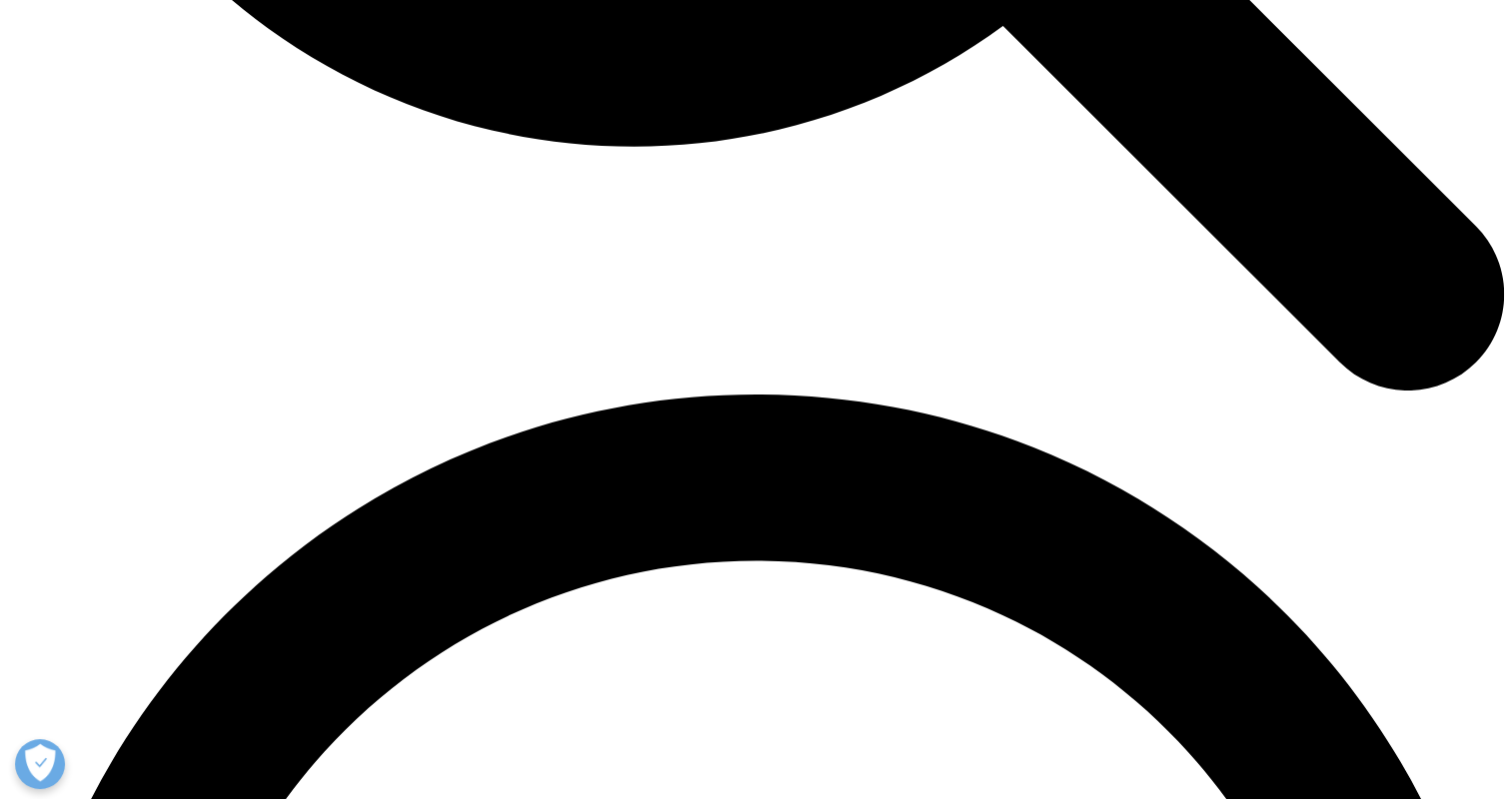 scroll, scrollTop: 2637, scrollLeft: 0, axis: vertical 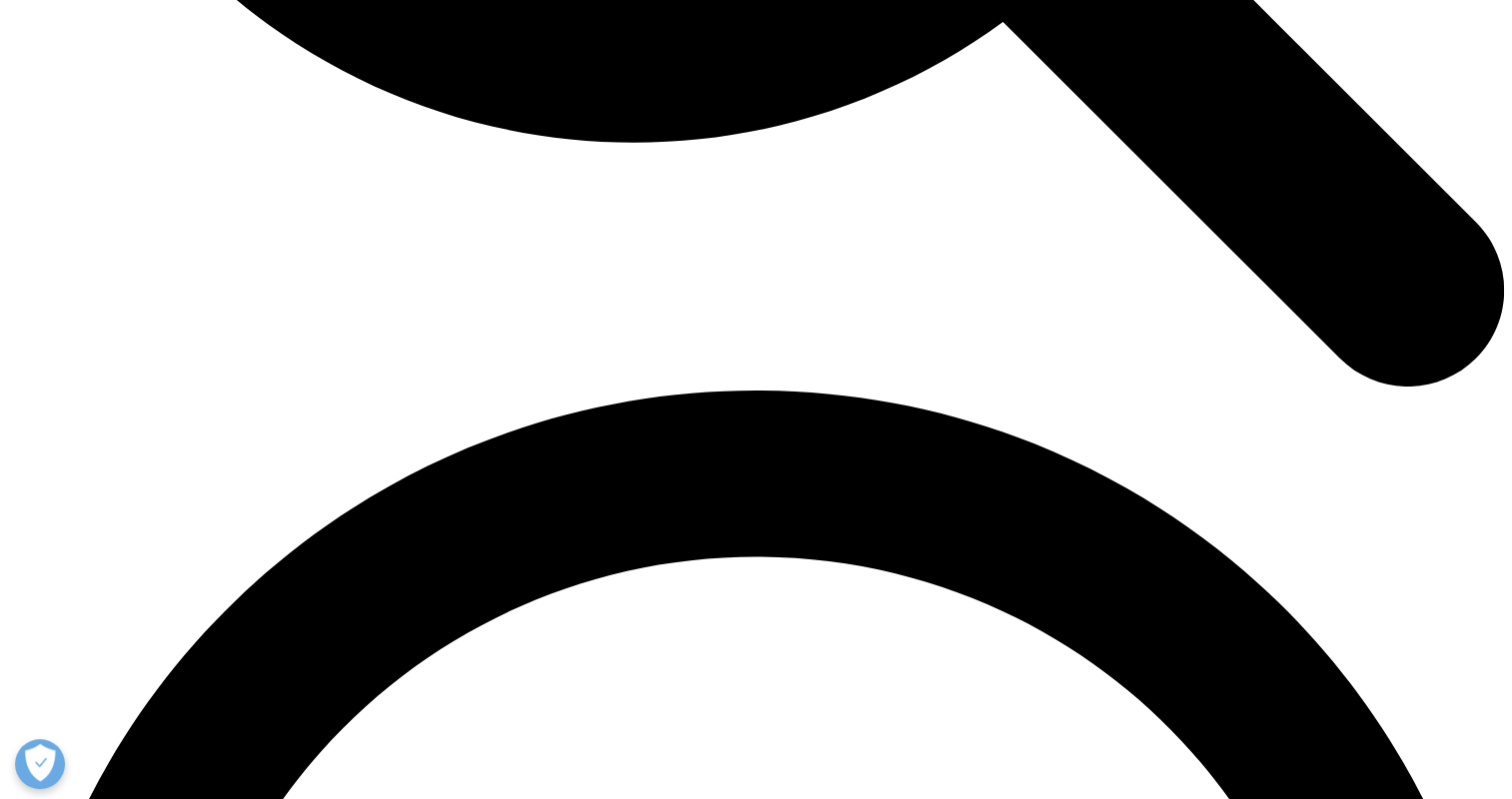 drag, startPoint x: 290, startPoint y: 316, endPoint x: 188, endPoint y: 243, distance: 125.43126 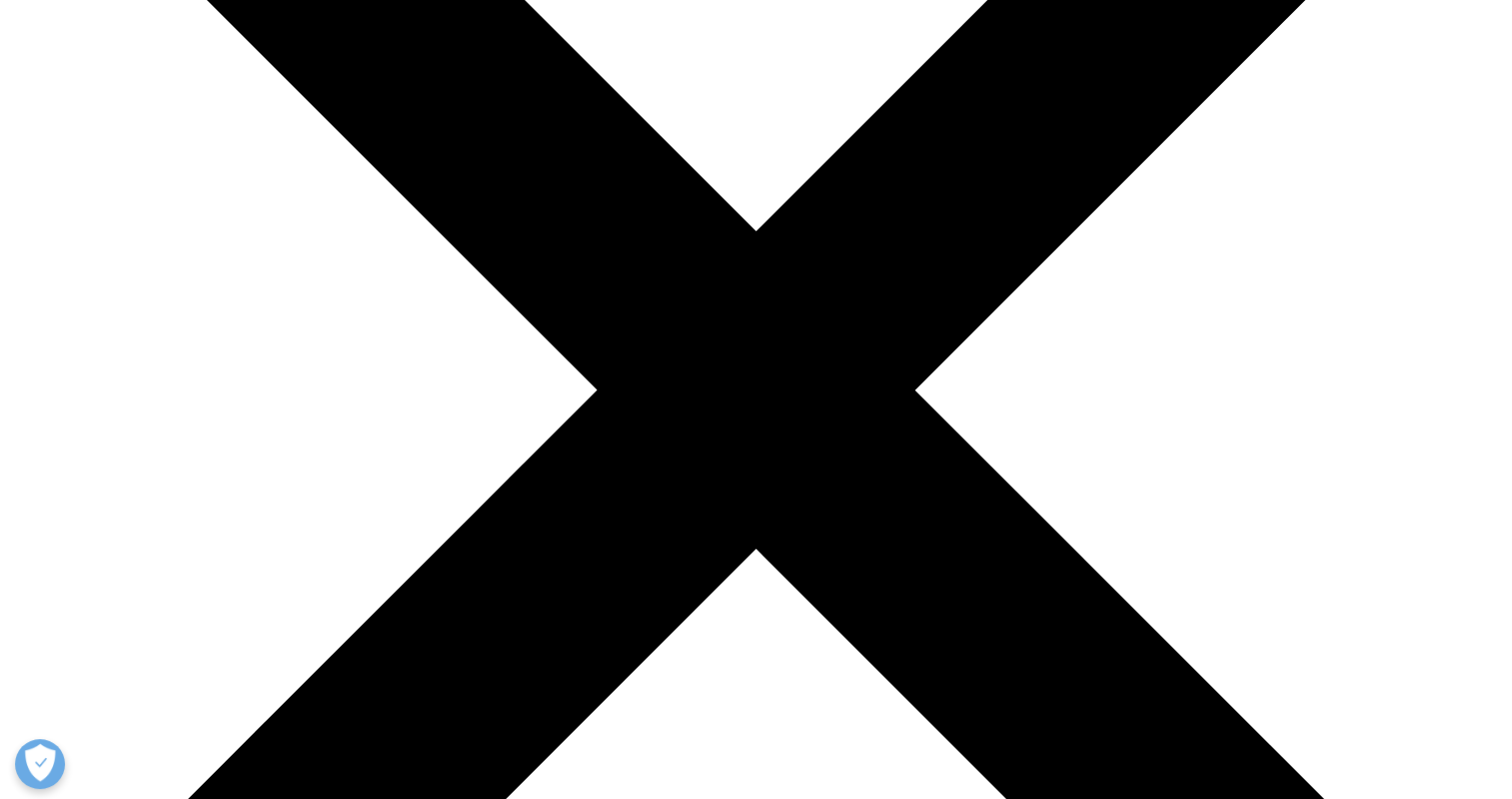 scroll, scrollTop: 240, scrollLeft: 0, axis: vertical 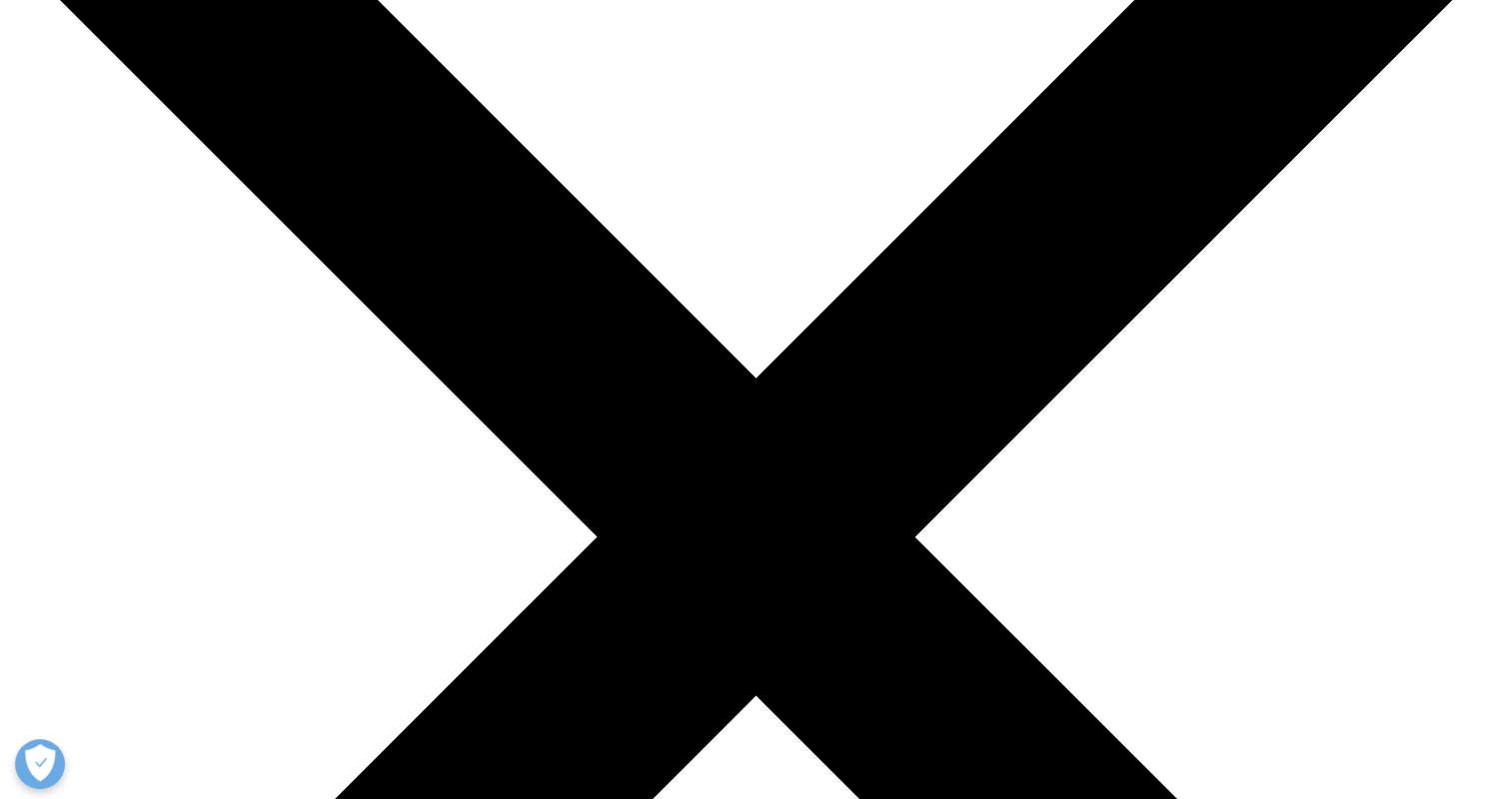 drag, startPoint x: 392, startPoint y: 429, endPoint x: 159, endPoint y: 328, distance: 253.94881 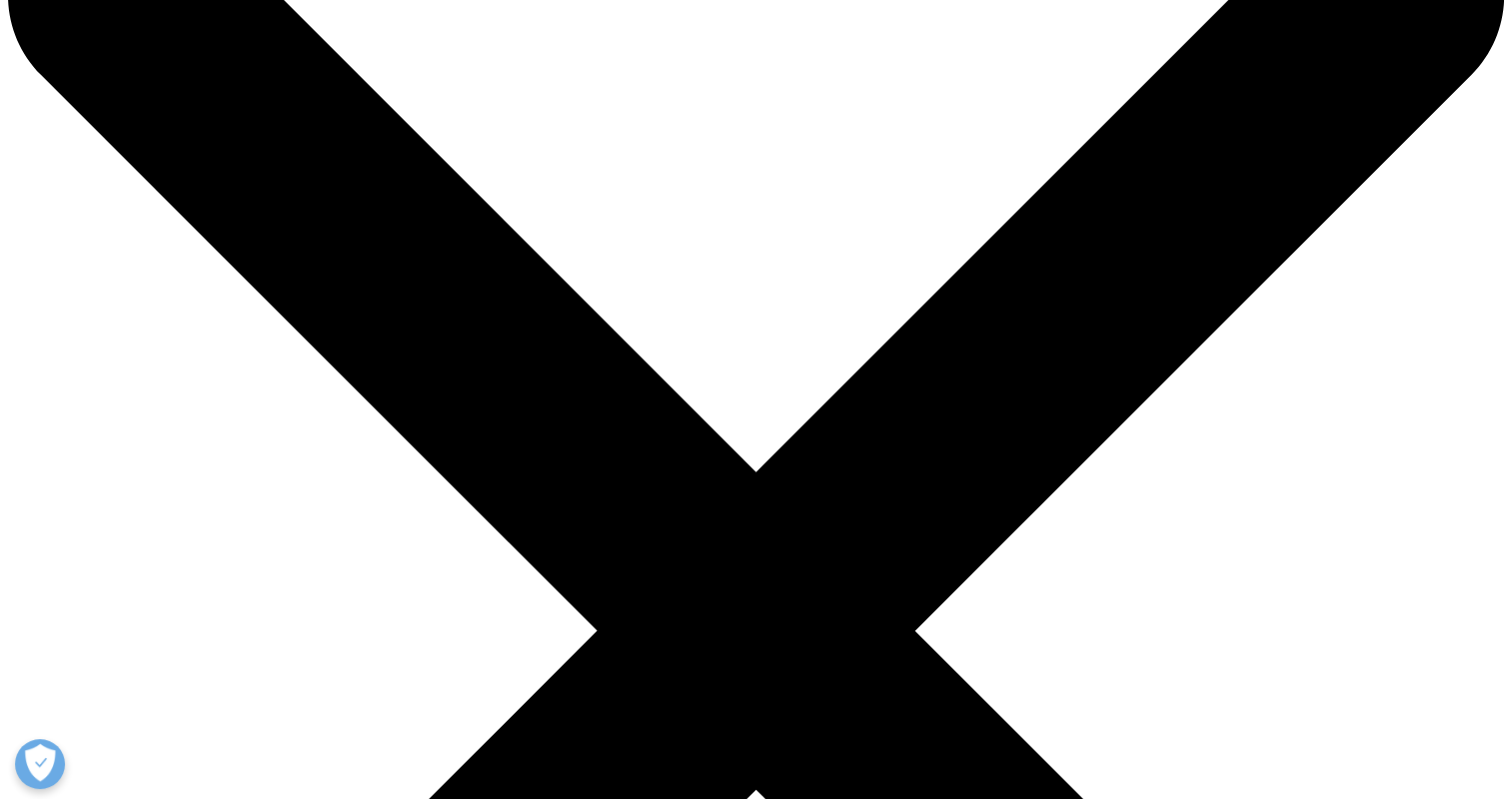 scroll, scrollTop: 300, scrollLeft: 0, axis: vertical 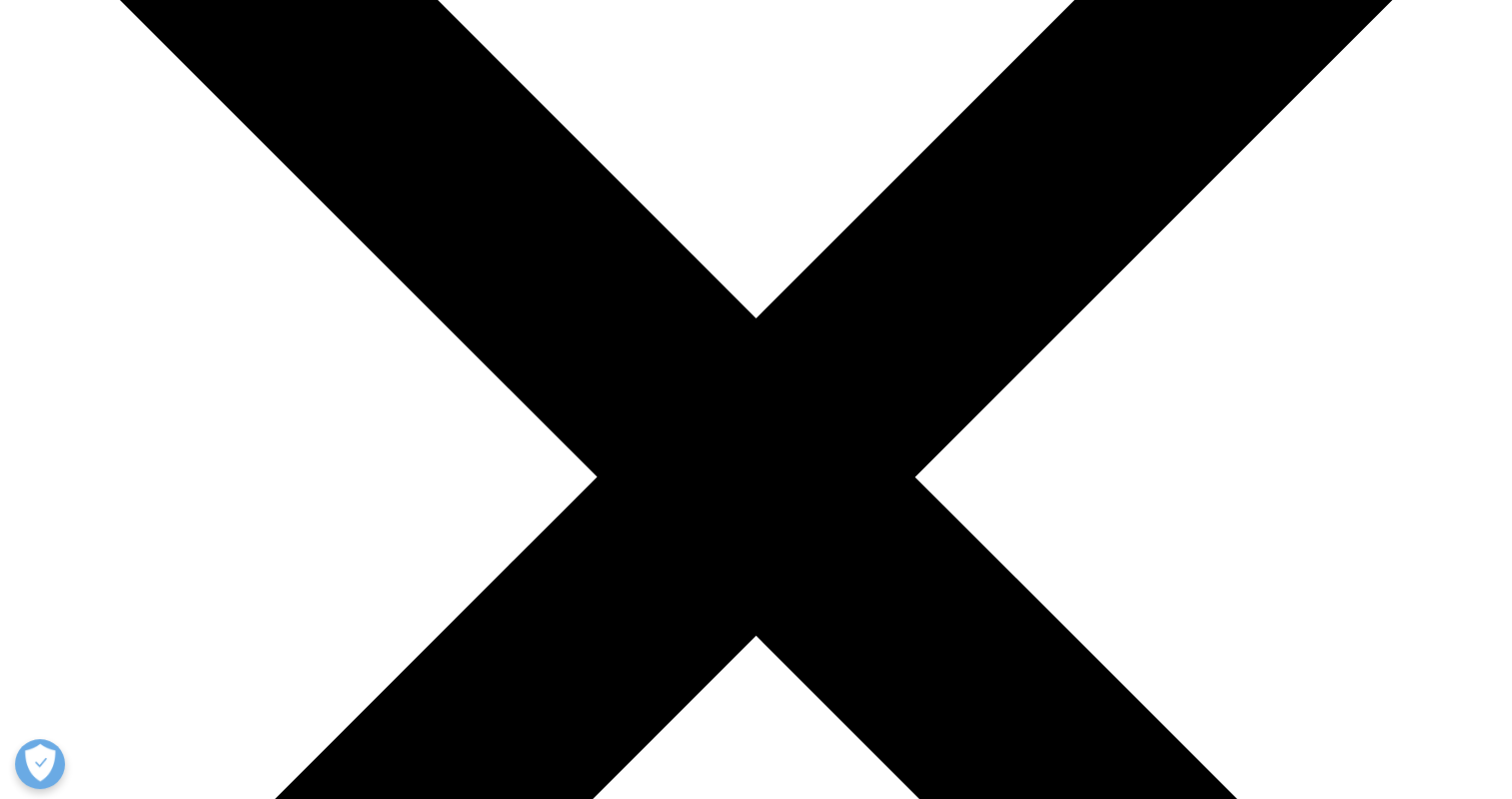 click on "Study Design" at bounding box center [256, 23440] 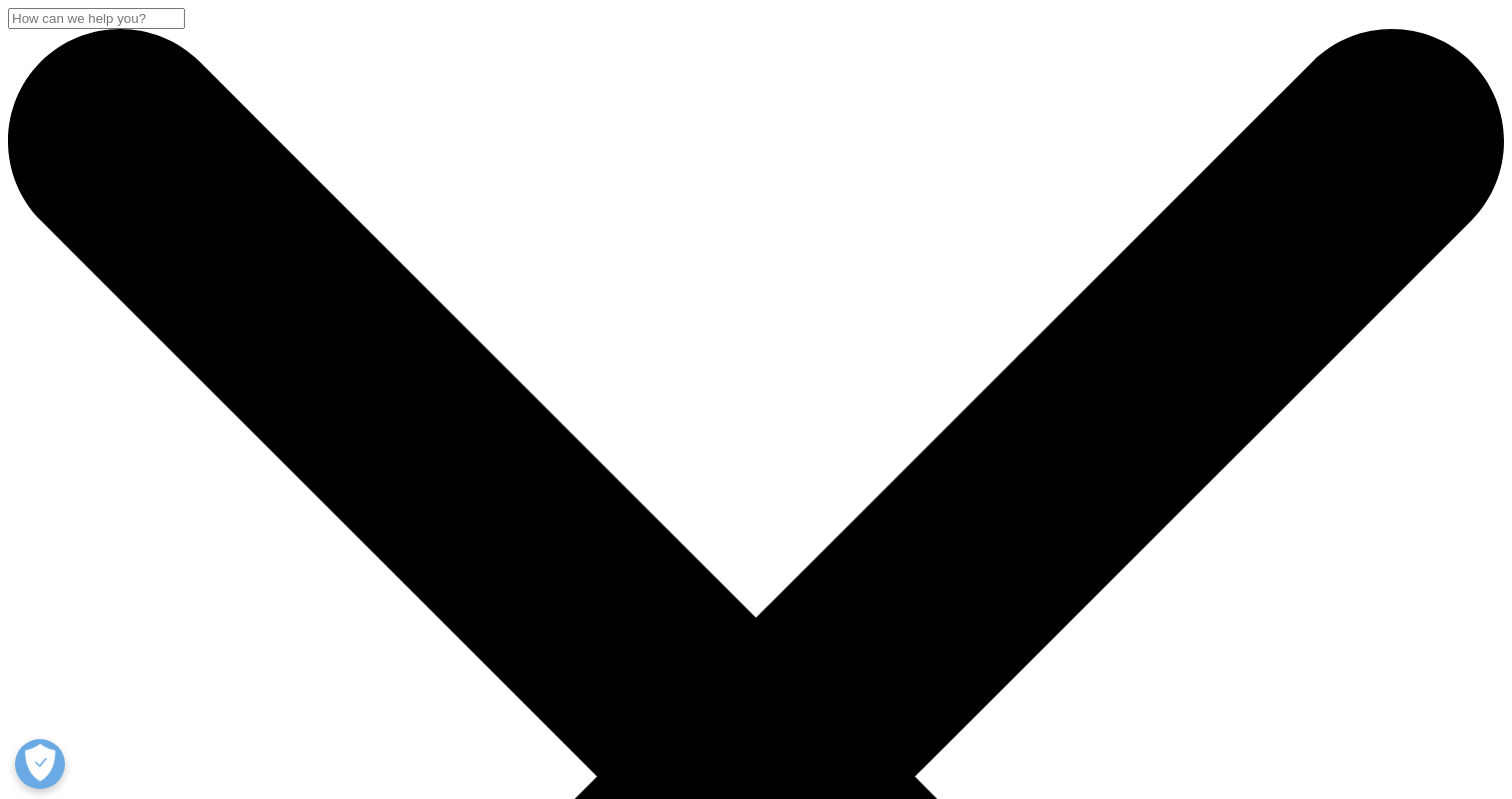 scroll, scrollTop: 0, scrollLeft: 0, axis: both 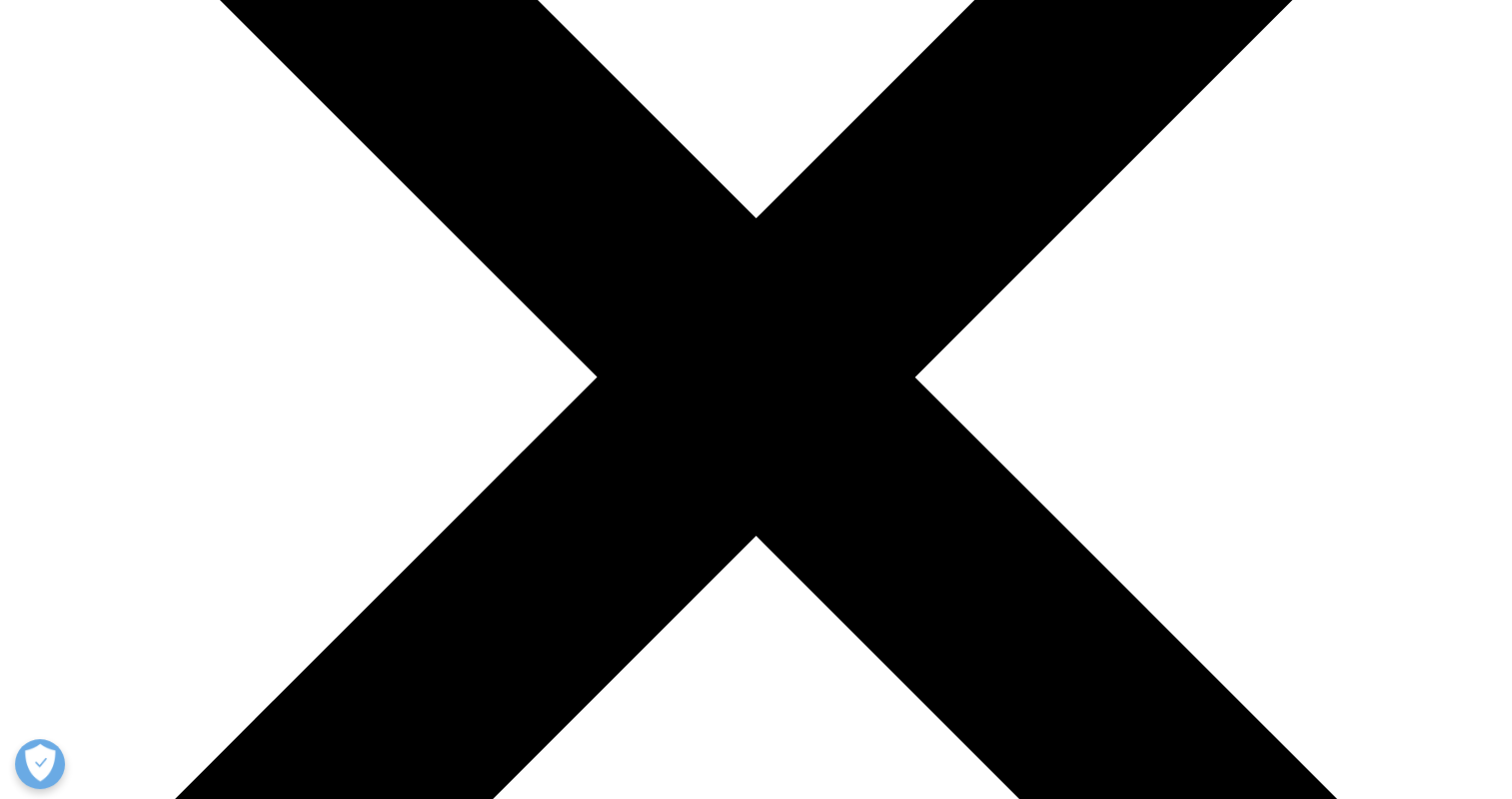 click on "Real World Evidence" at bounding box center (140, 23390) 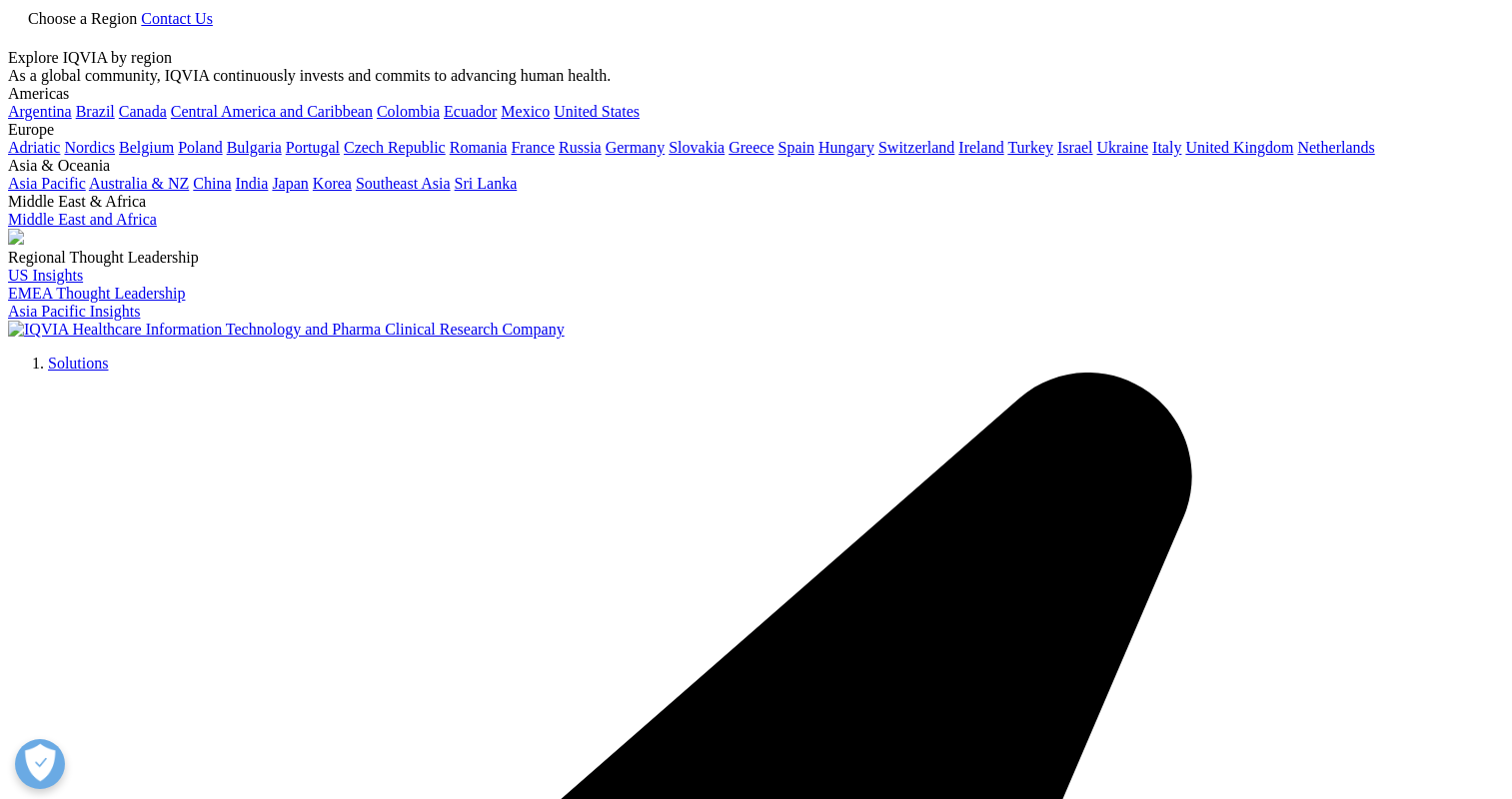 scroll, scrollTop: 200, scrollLeft: 0, axis: vertical 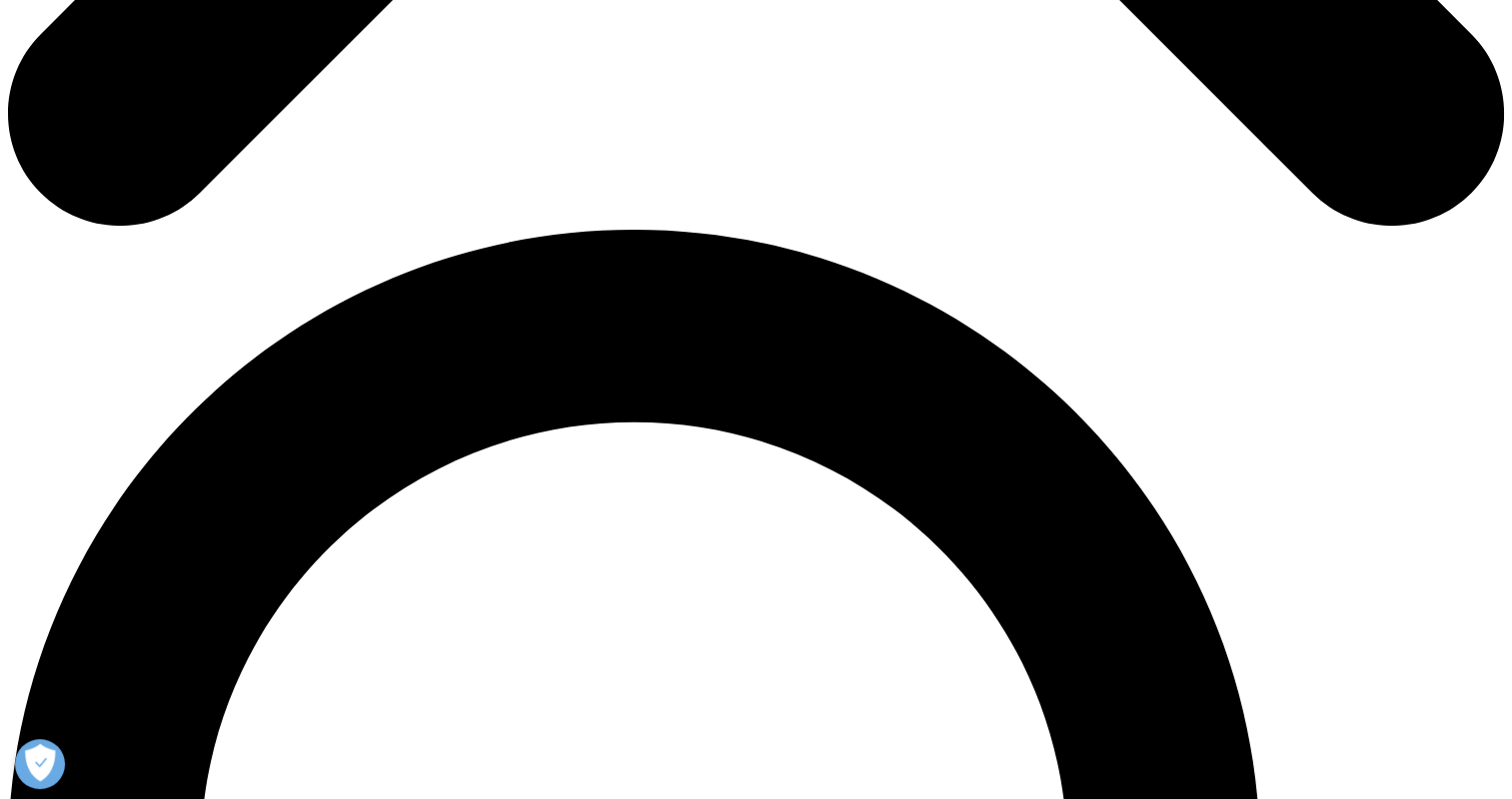 click on ".cls-1{fill:#231f20;}
Data and Insights" at bounding box center (750, 25300) 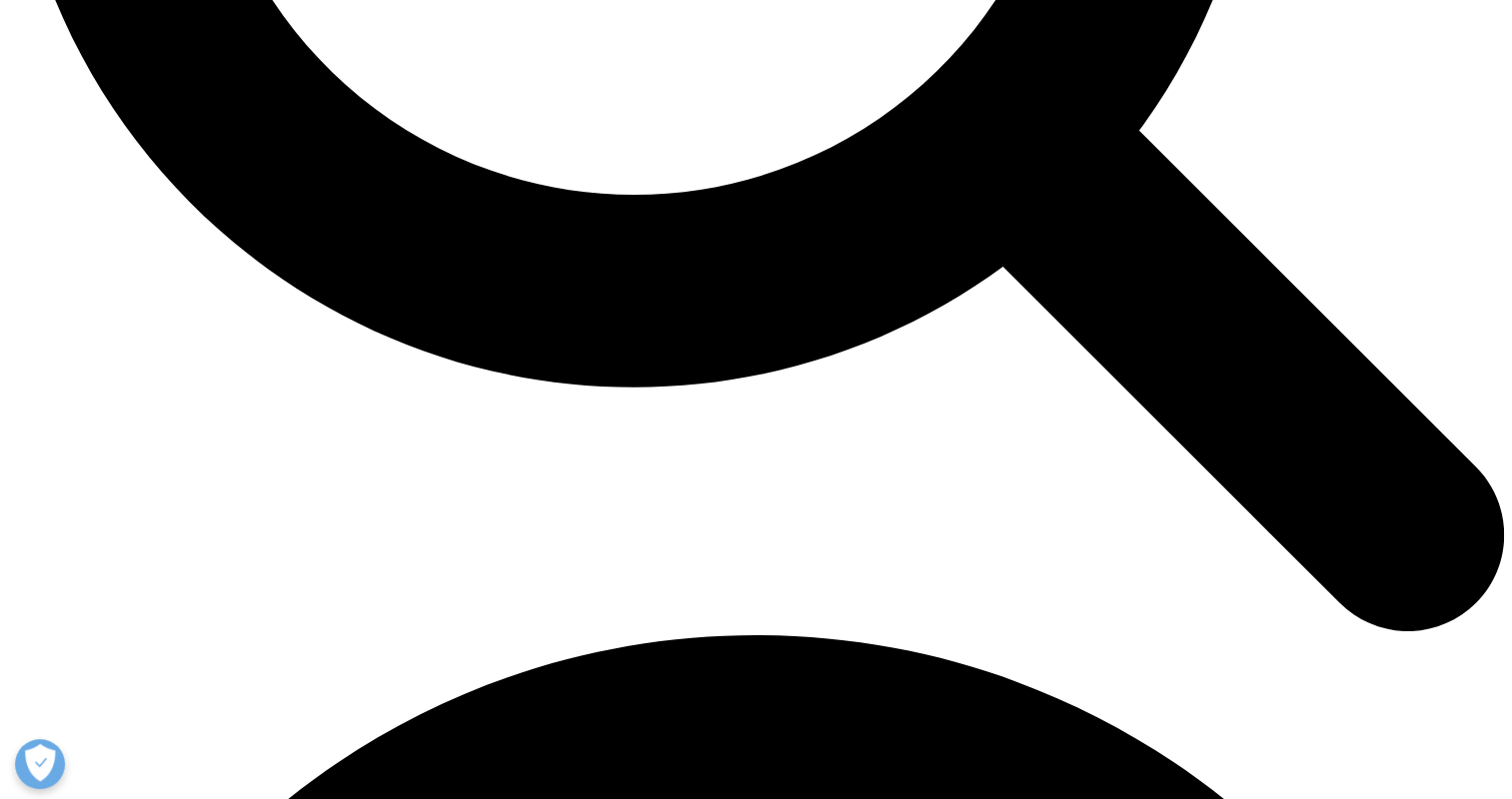 scroll, scrollTop: 2497, scrollLeft: 0, axis: vertical 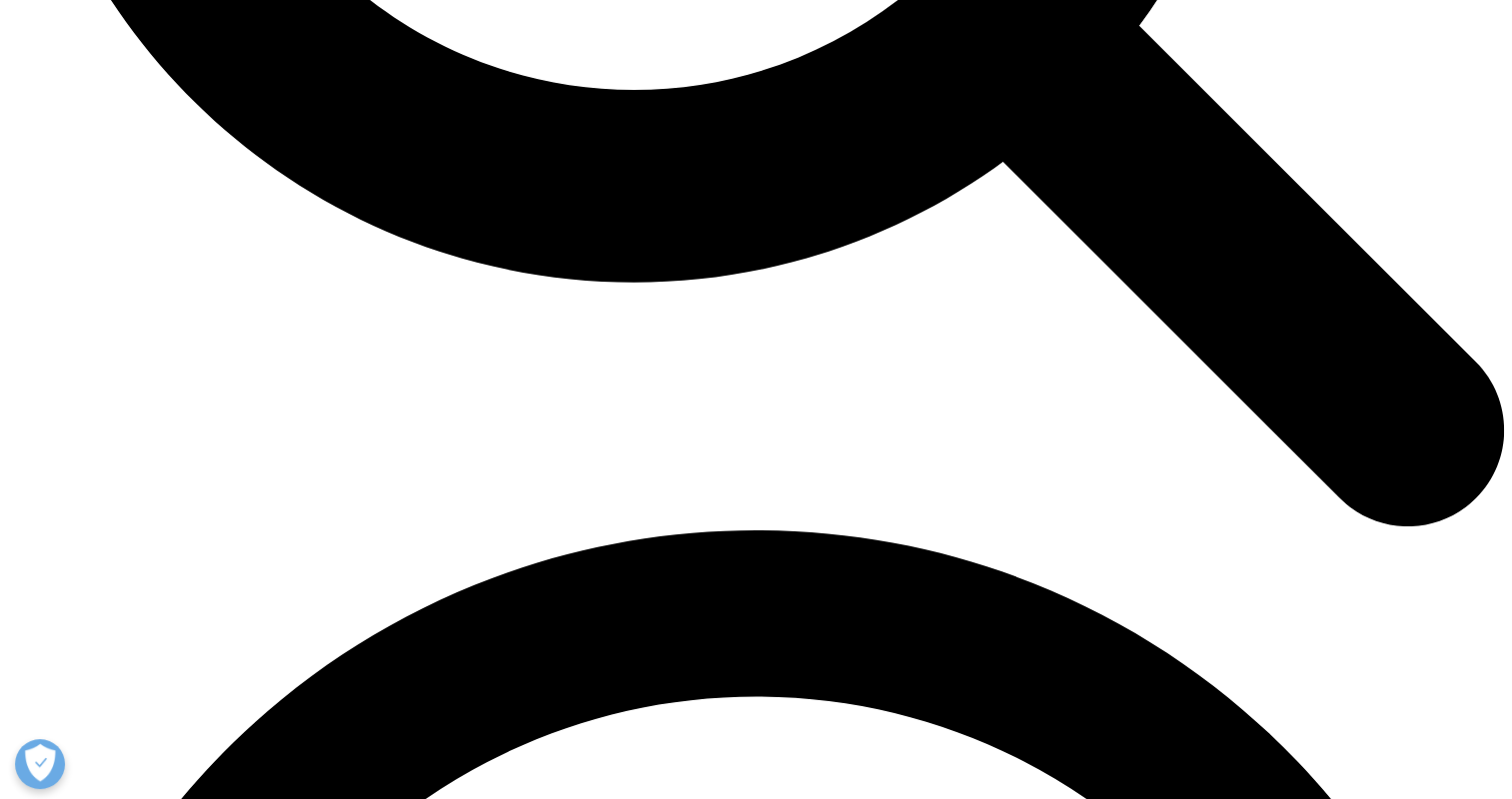click on "1.2B+" at bounding box center (396, 25127) 